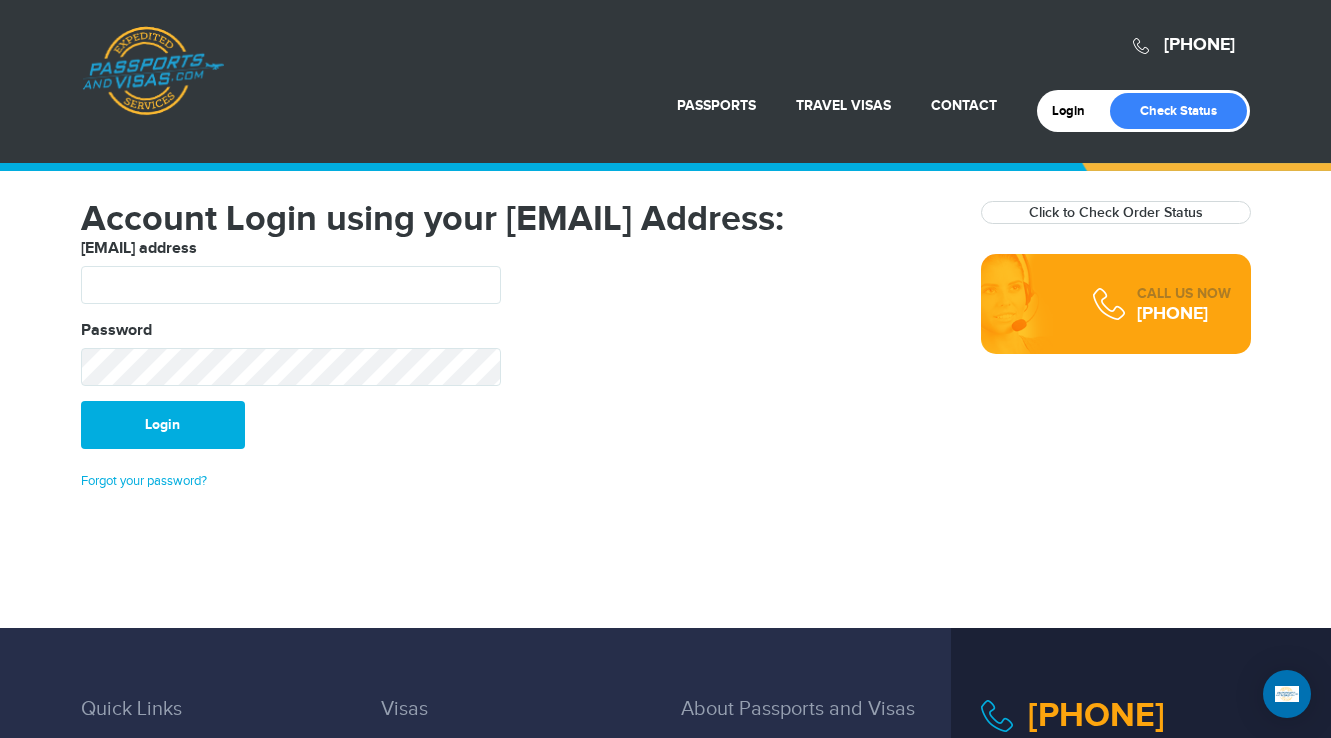 scroll, scrollTop: 0, scrollLeft: 0, axis: both 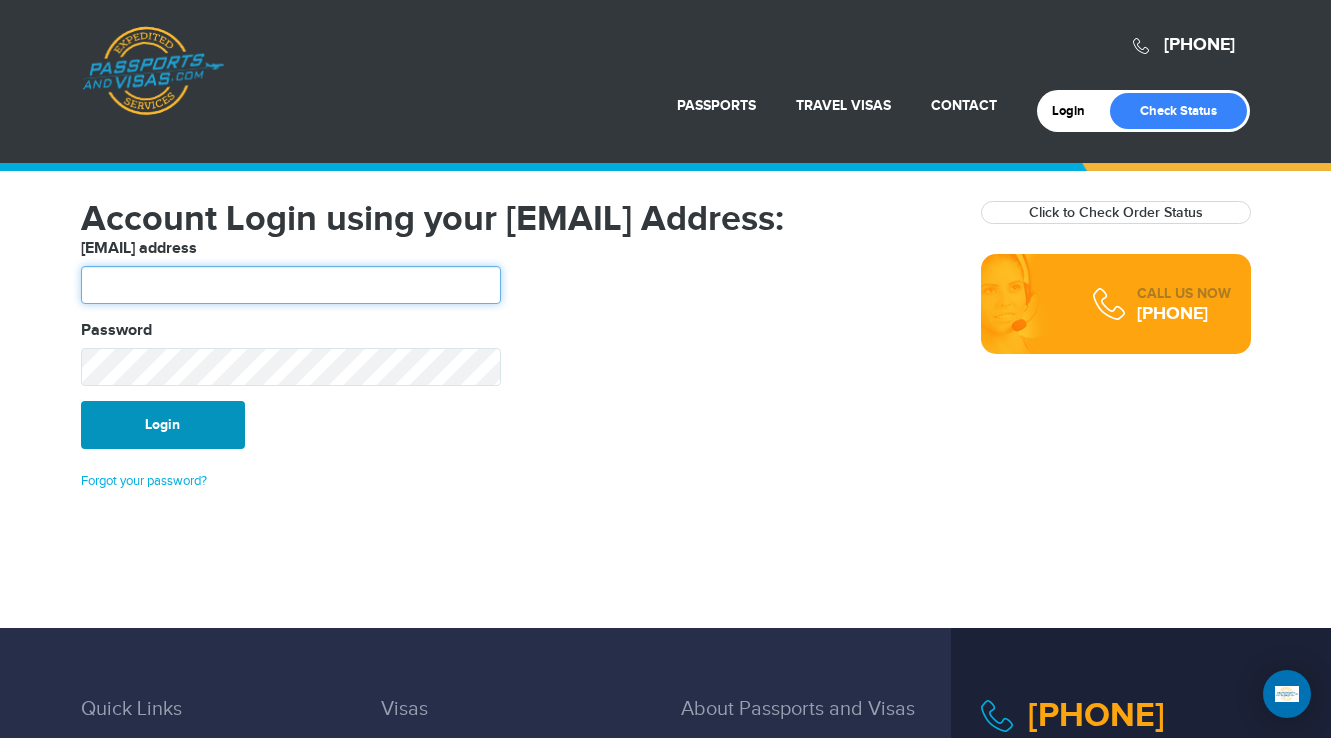 type on "*******" 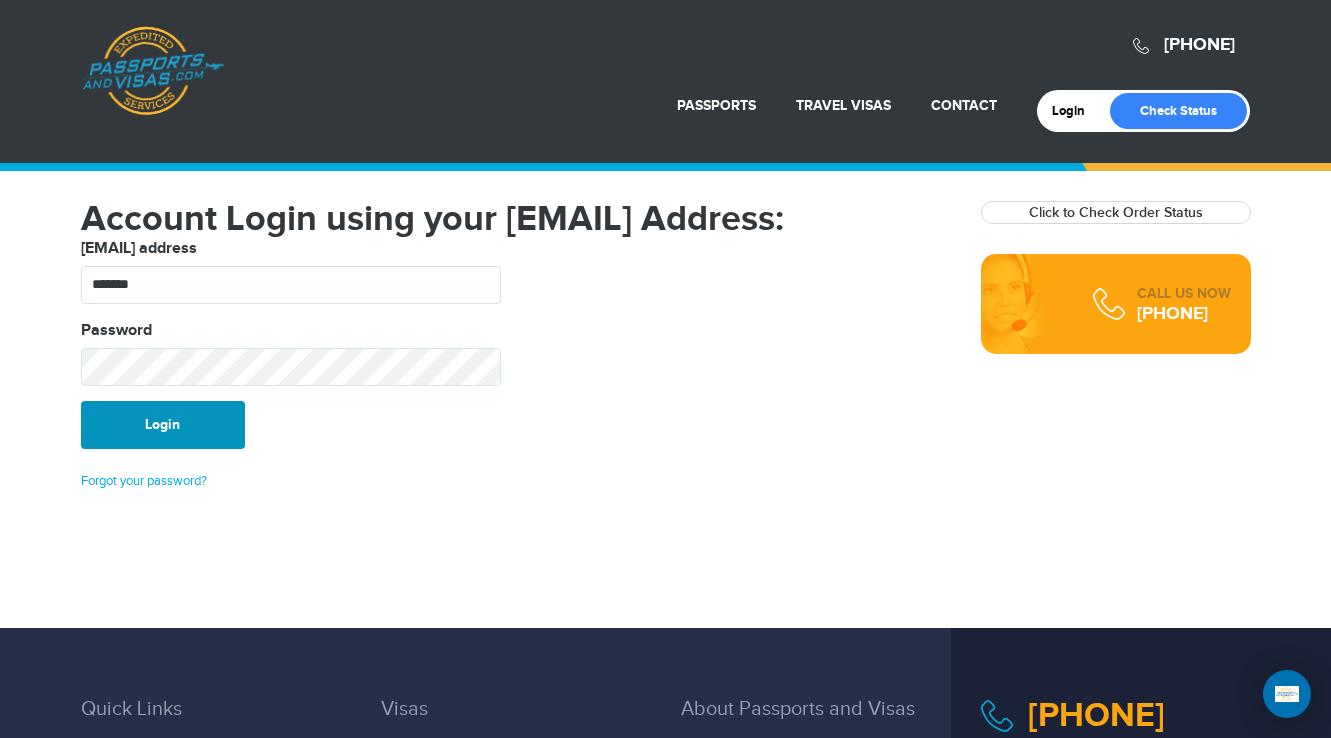 click on "Login" at bounding box center (163, 425) 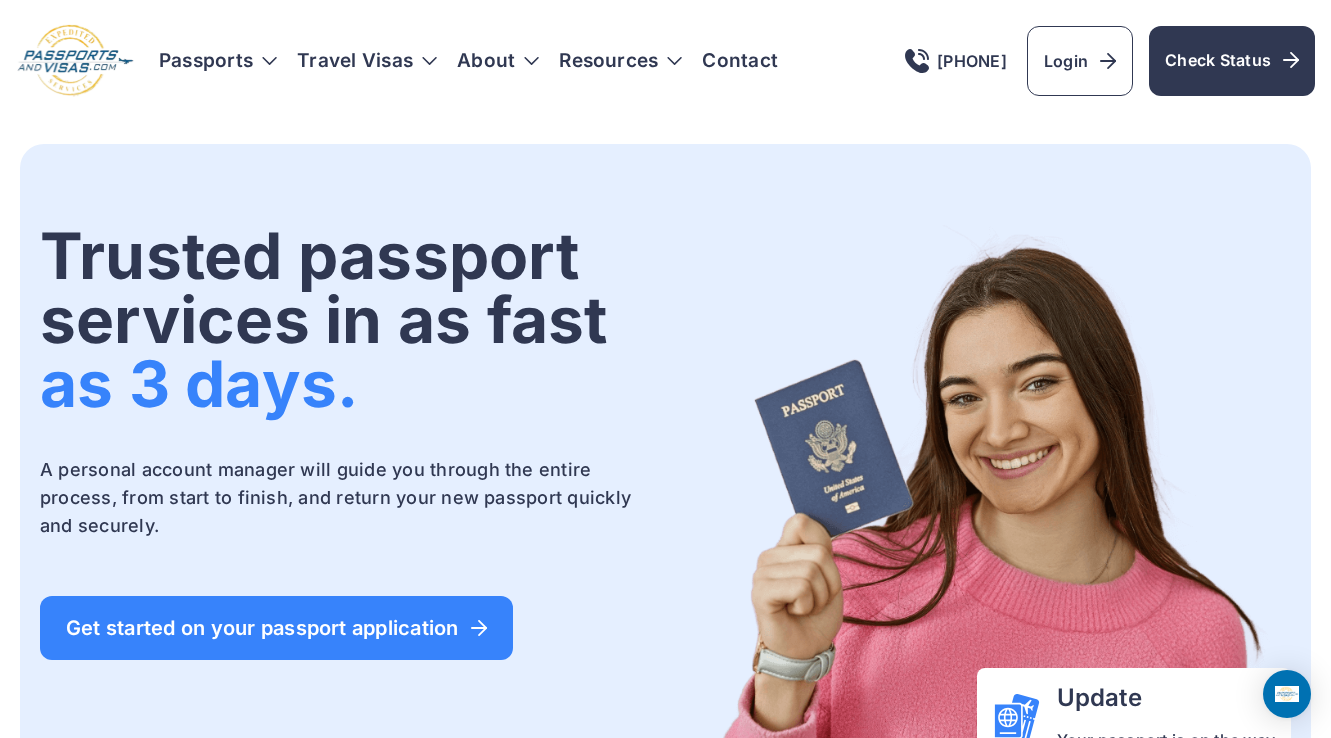 scroll, scrollTop: 0, scrollLeft: 0, axis: both 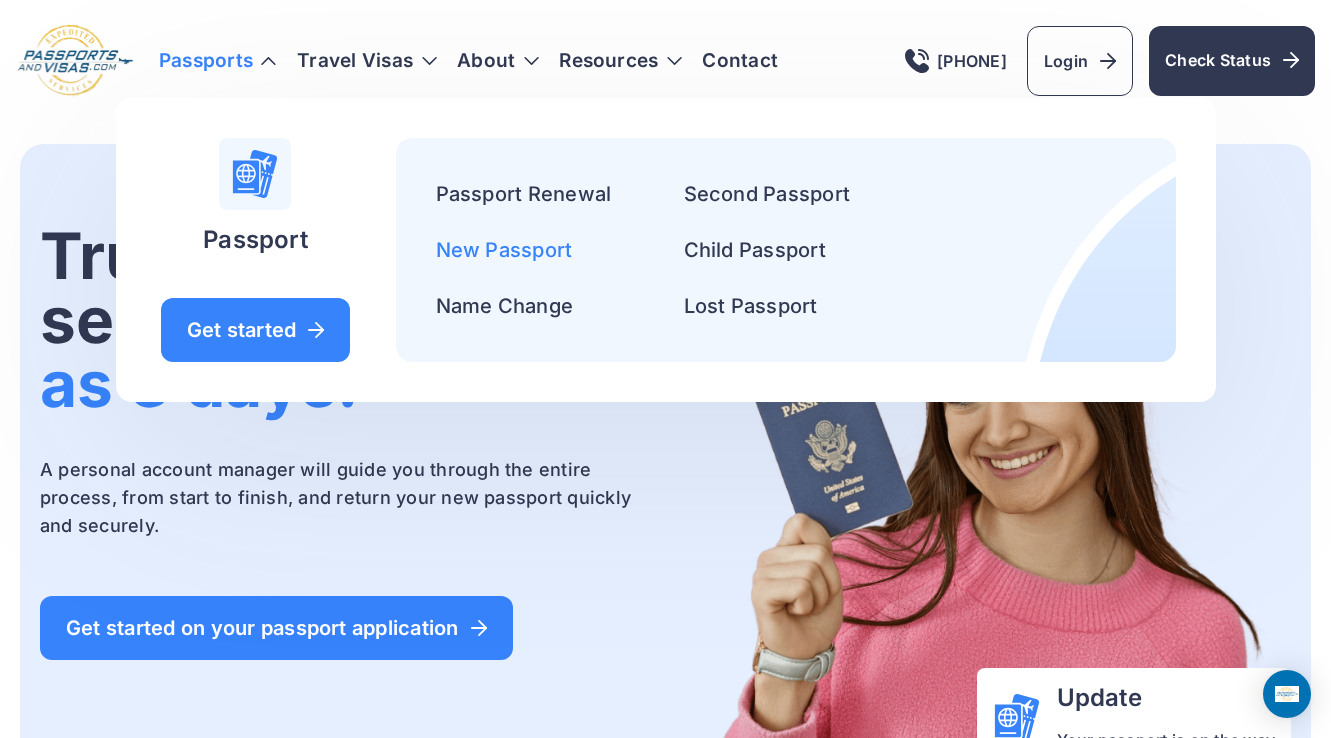 click on "New Passport" at bounding box center (504, 250) 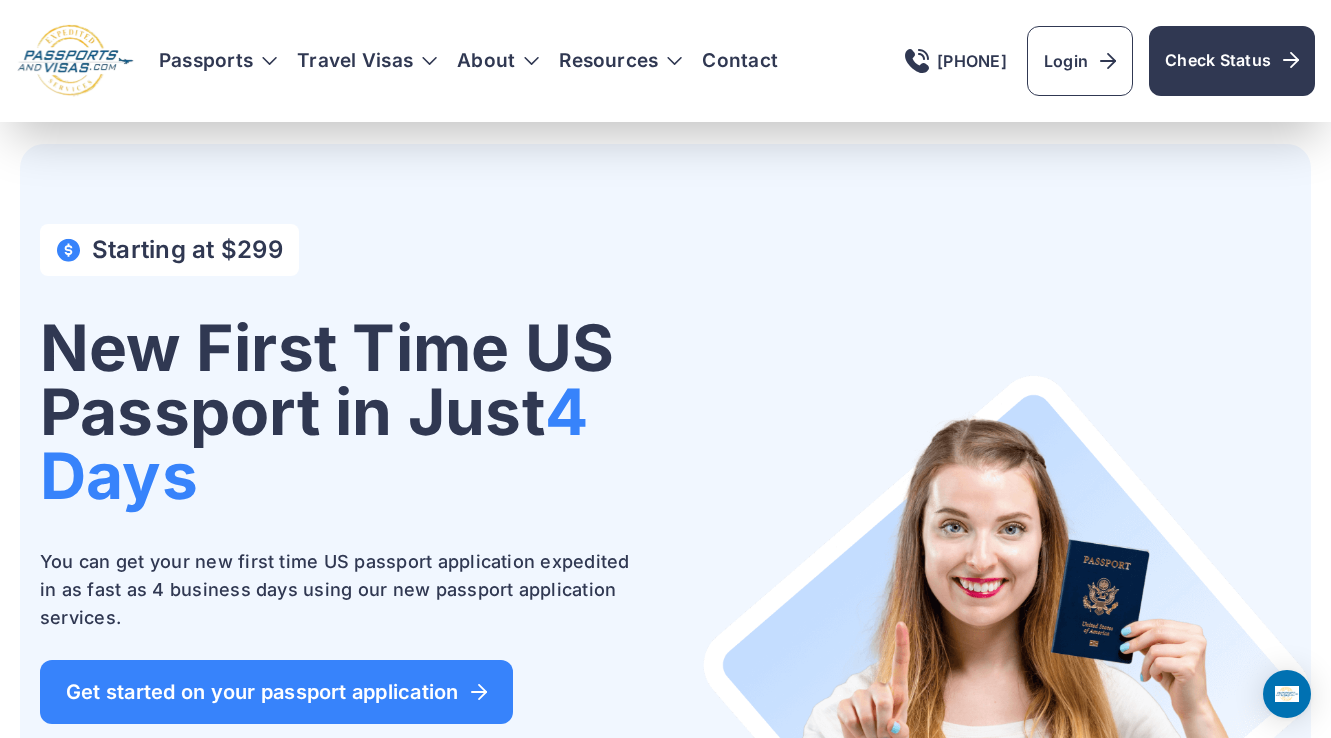 scroll, scrollTop: 600, scrollLeft: 0, axis: vertical 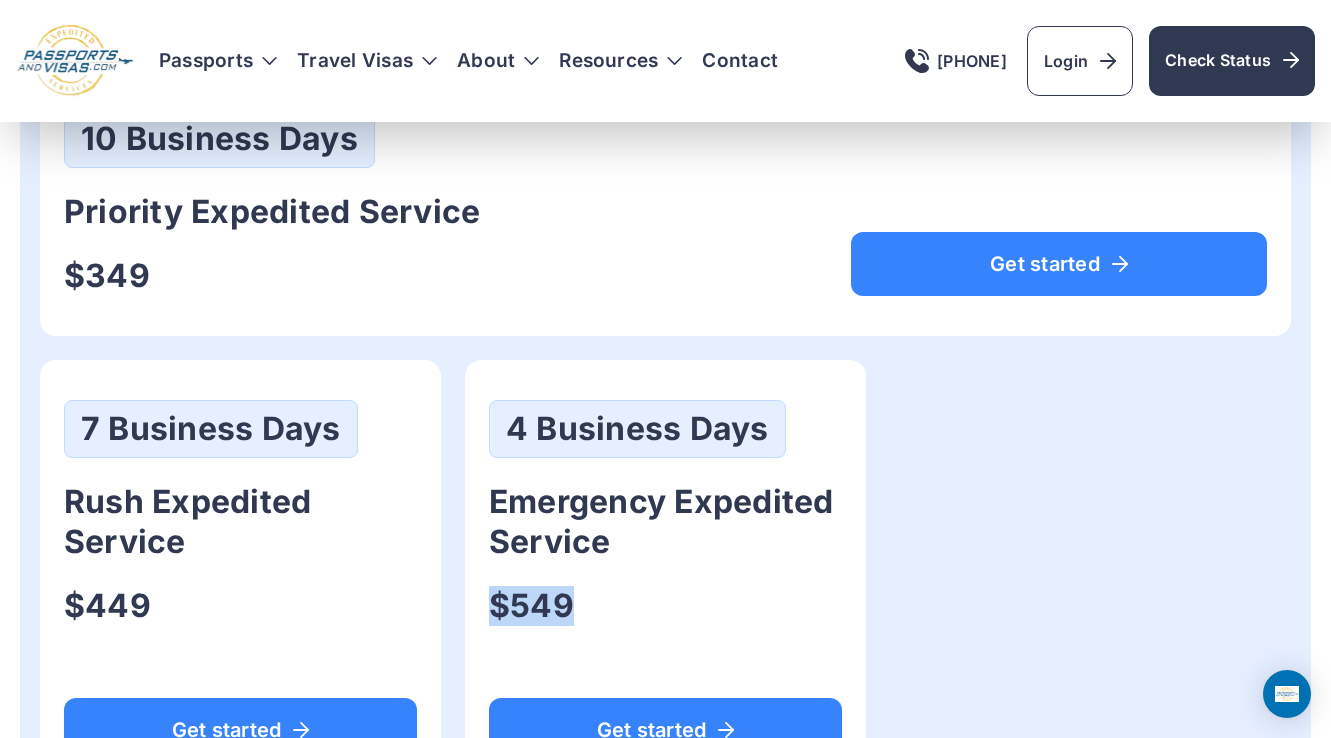 drag, startPoint x: 620, startPoint y: 612, endPoint x: 499, endPoint y: 595, distance: 122.18838 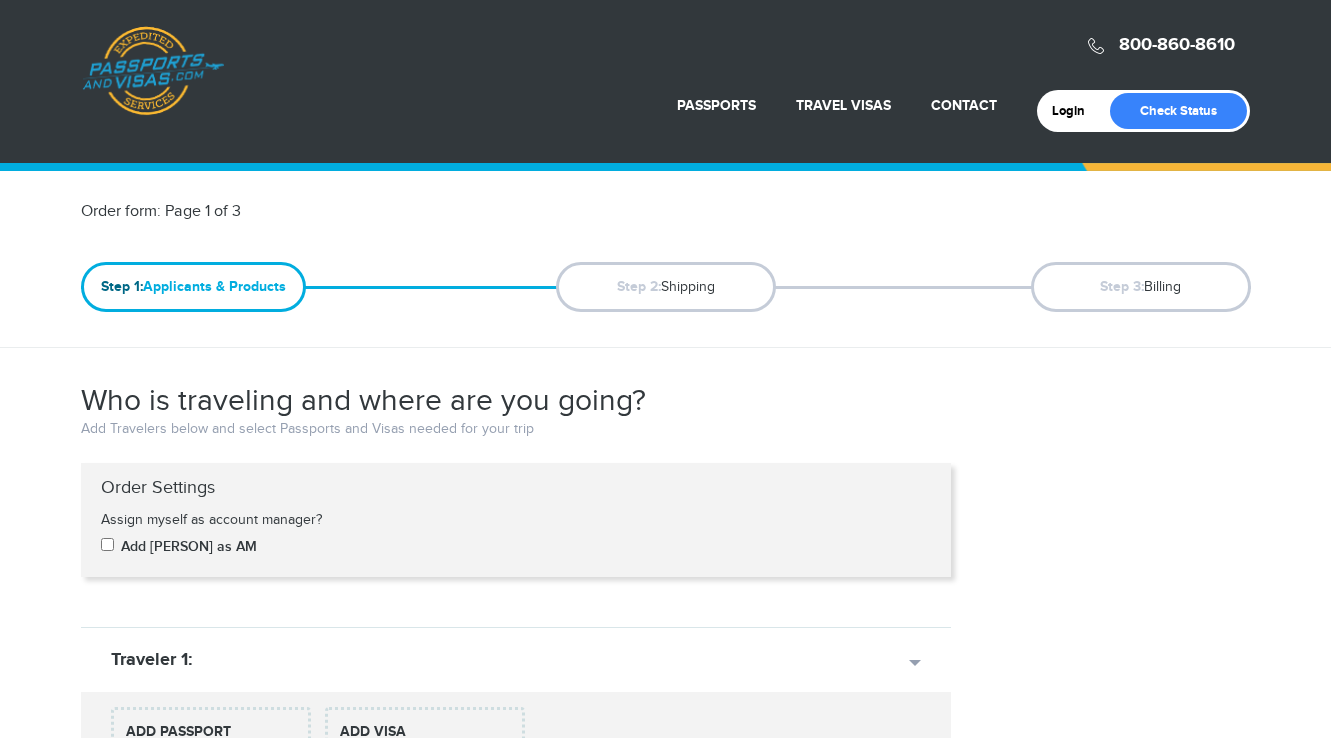 scroll, scrollTop: 0, scrollLeft: 0, axis: both 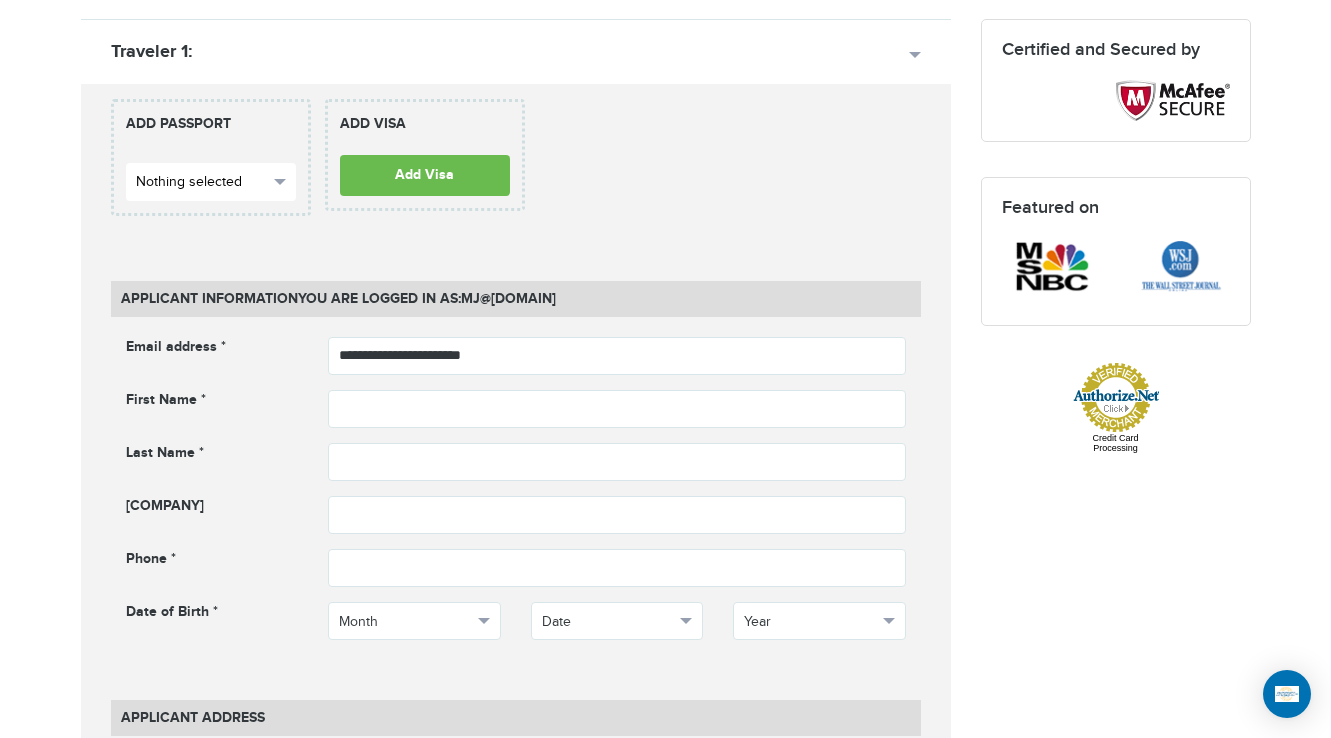 click on "Nothing selected" at bounding box center (202, 182) 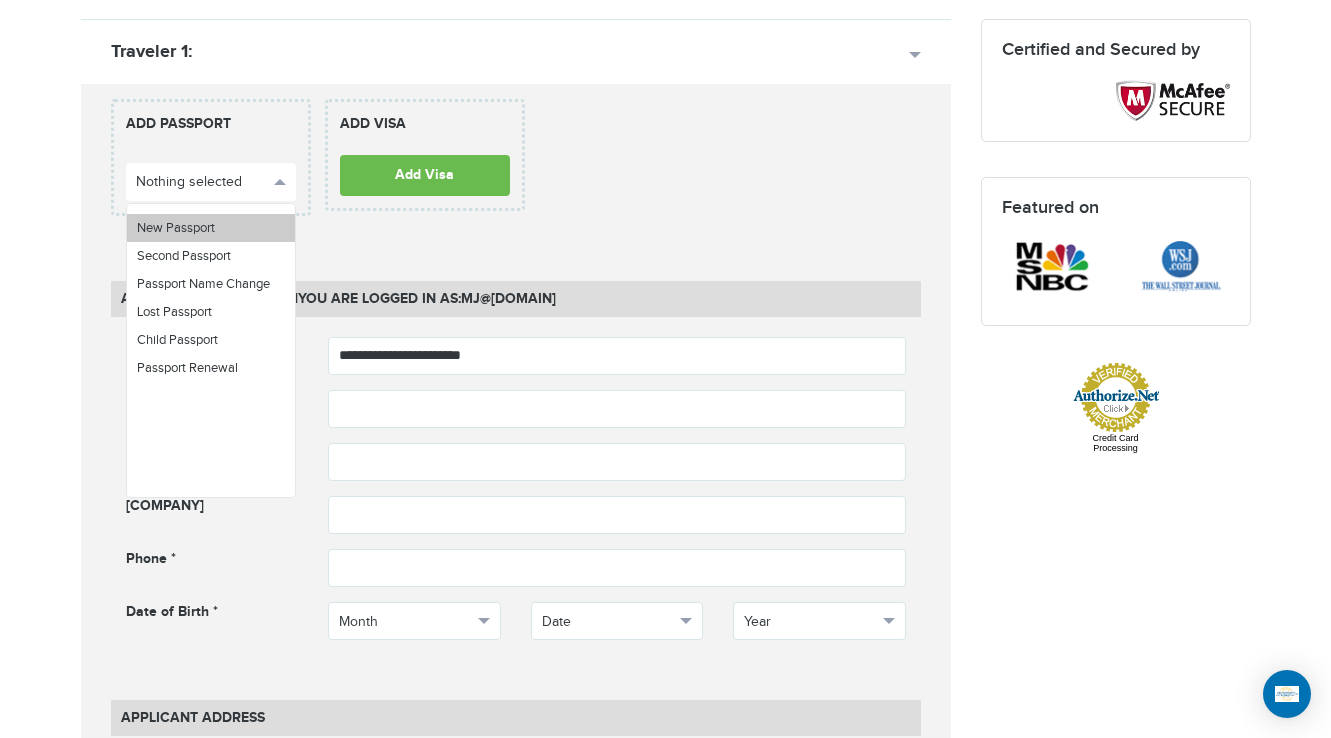 click on "New Passport" at bounding box center [211, 228] 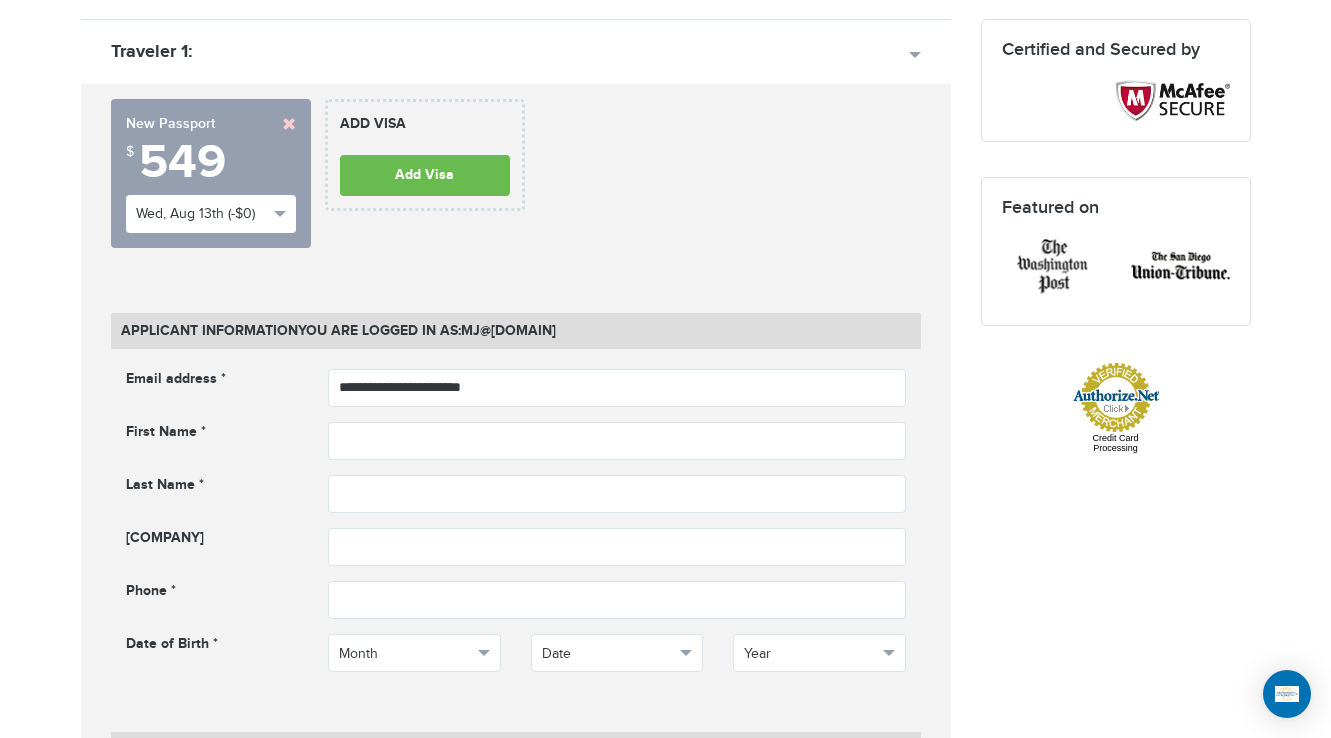 click on "**********" at bounding box center (516, 181) 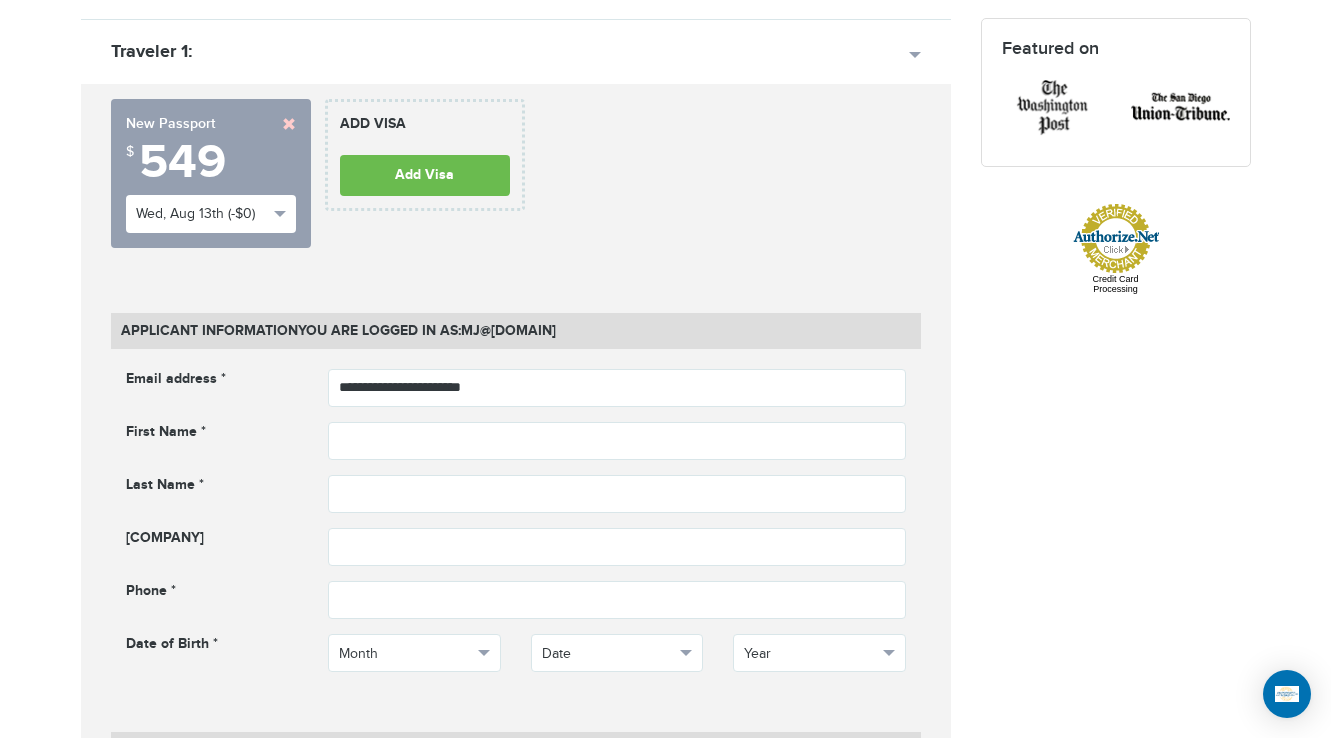 click on "**********" at bounding box center (516, 181) 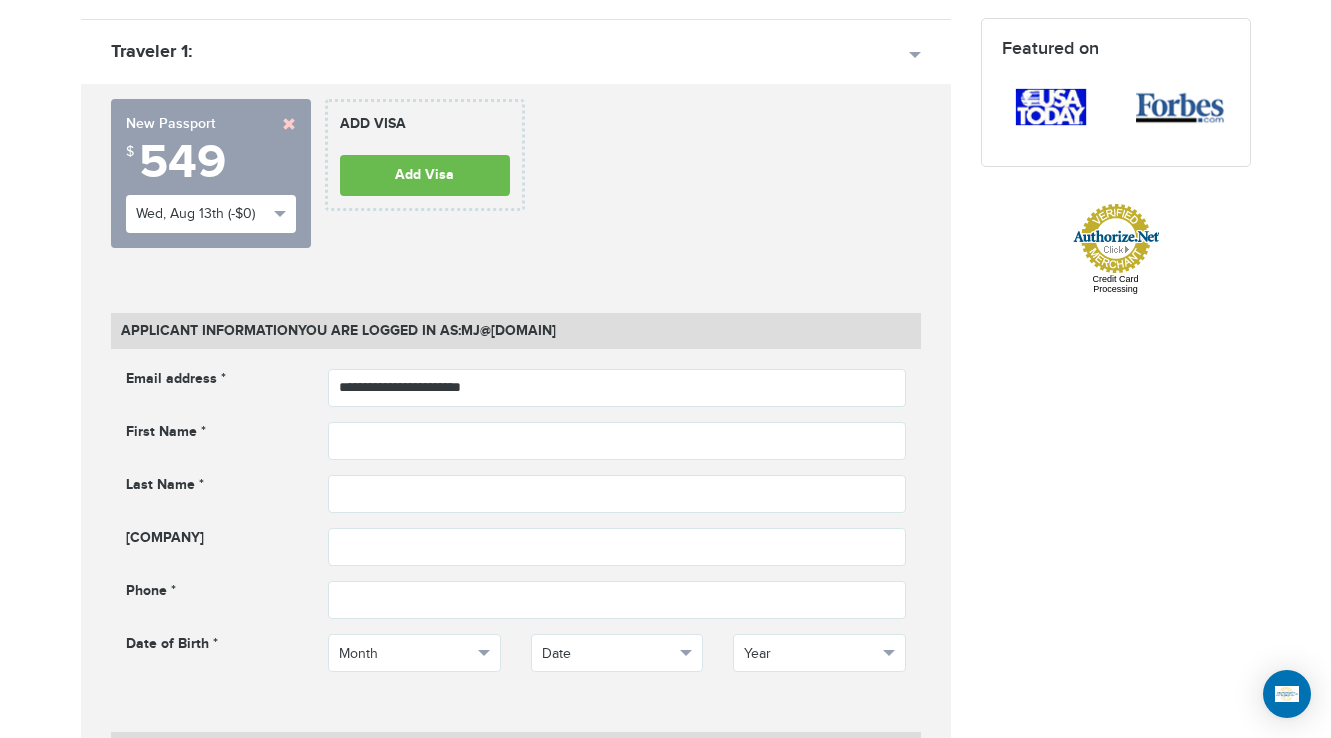 click at bounding box center (289, 124) 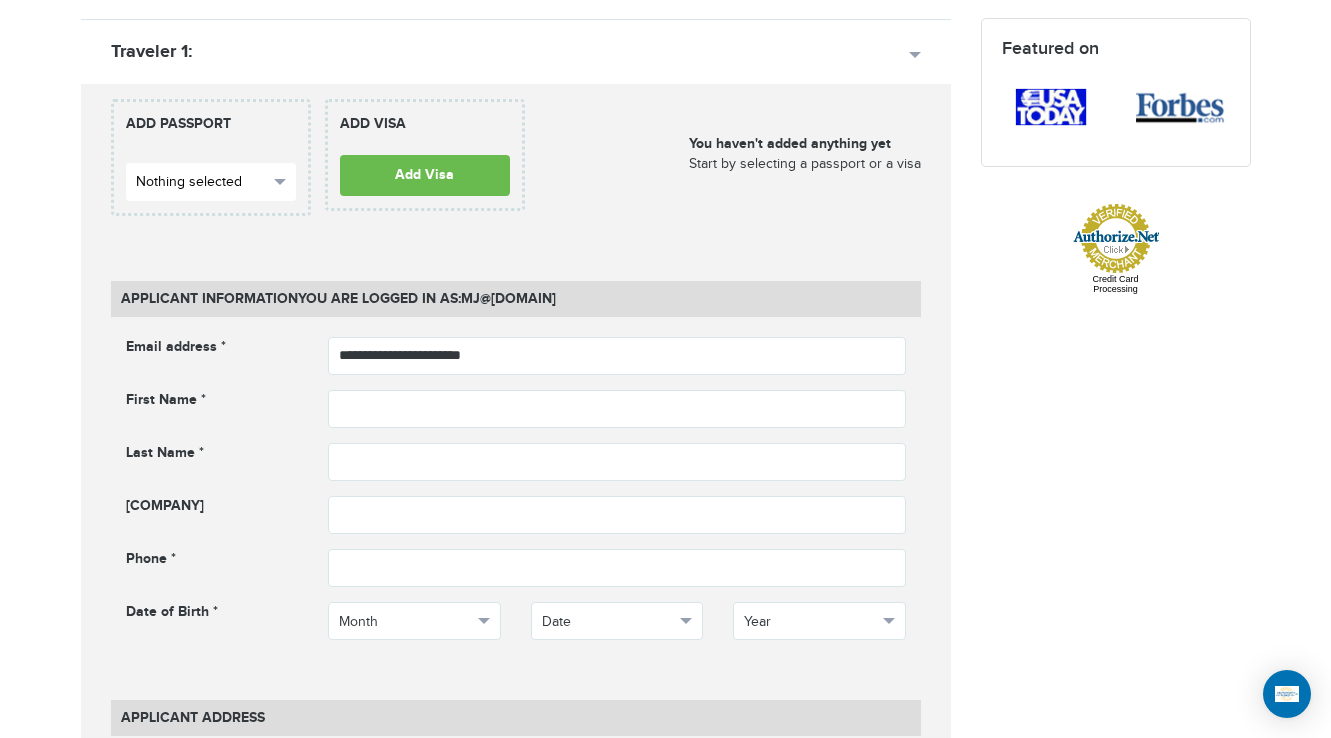 click on "Nothing selected" at bounding box center [202, 182] 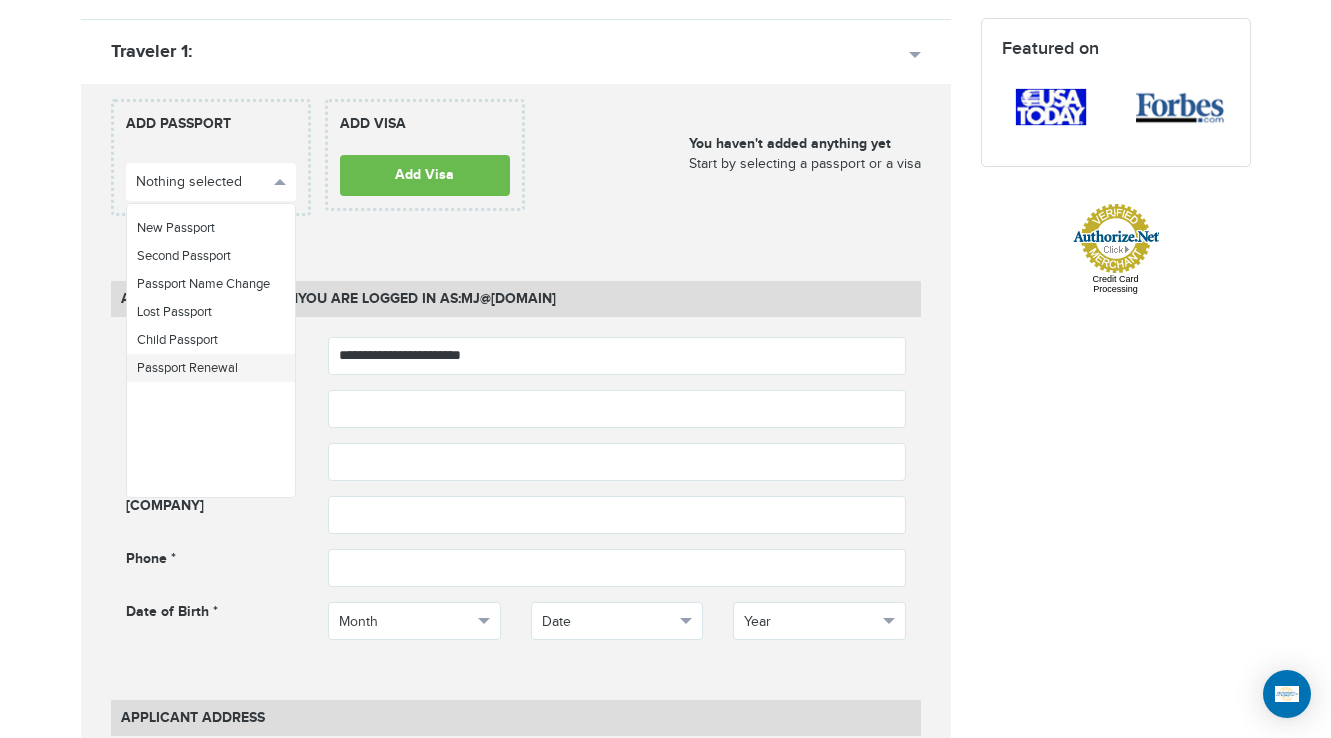 click on "Passport Renewal" at bounding box center [187, 368] 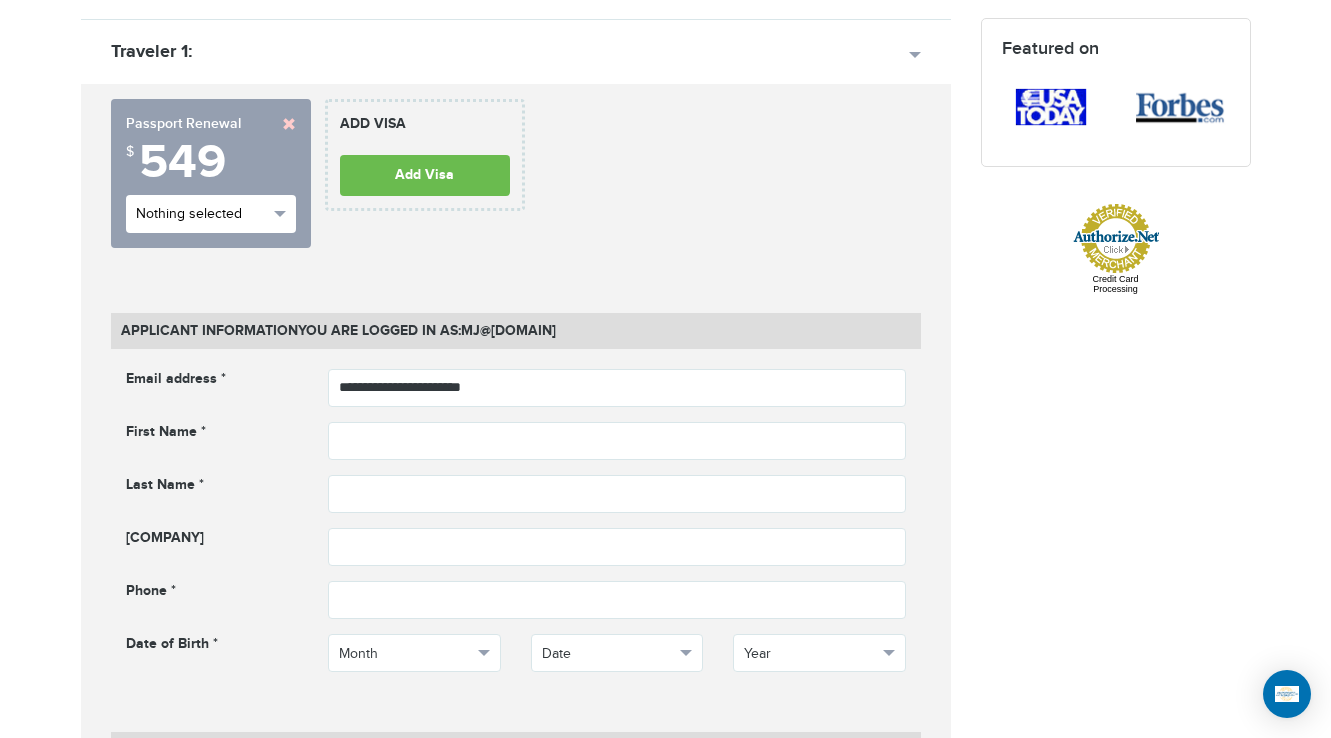 click on "Nothing selected" at bounding box center (202, 214) 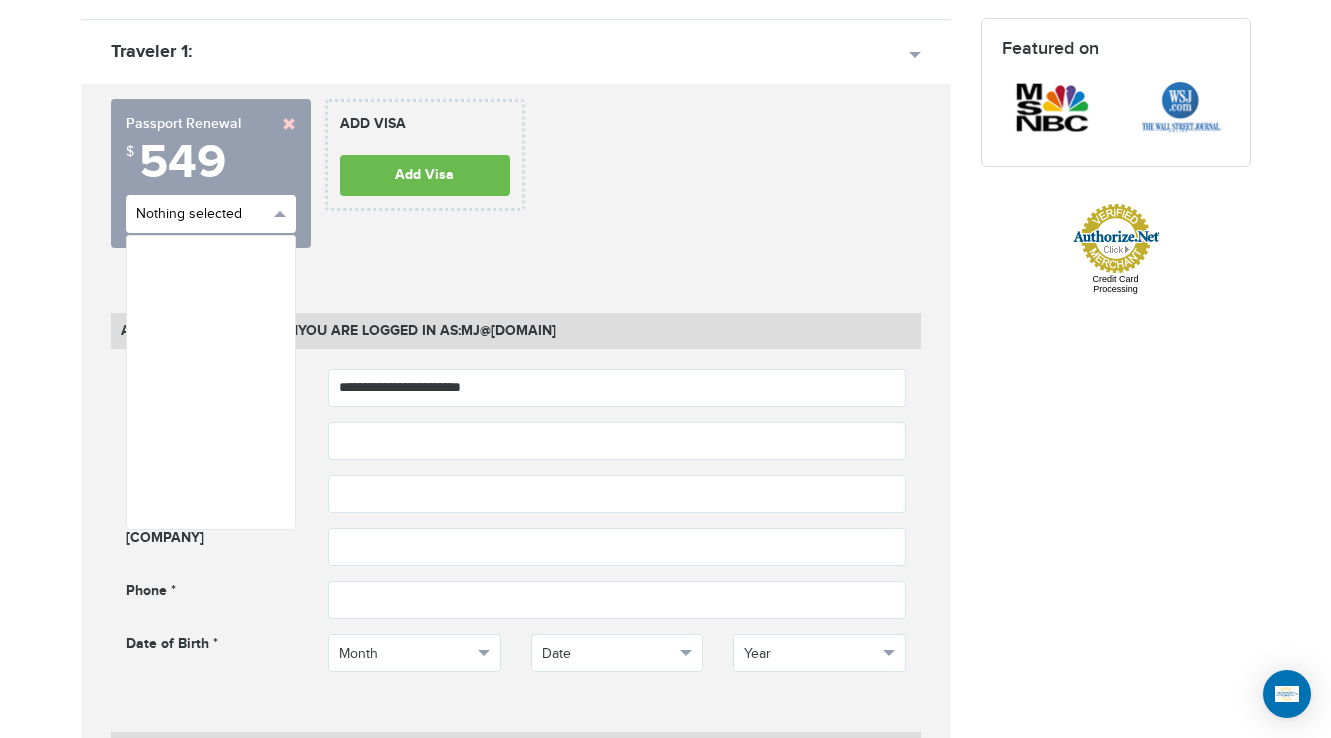 click on "Nothing selected" at bounding box center [202, 214] 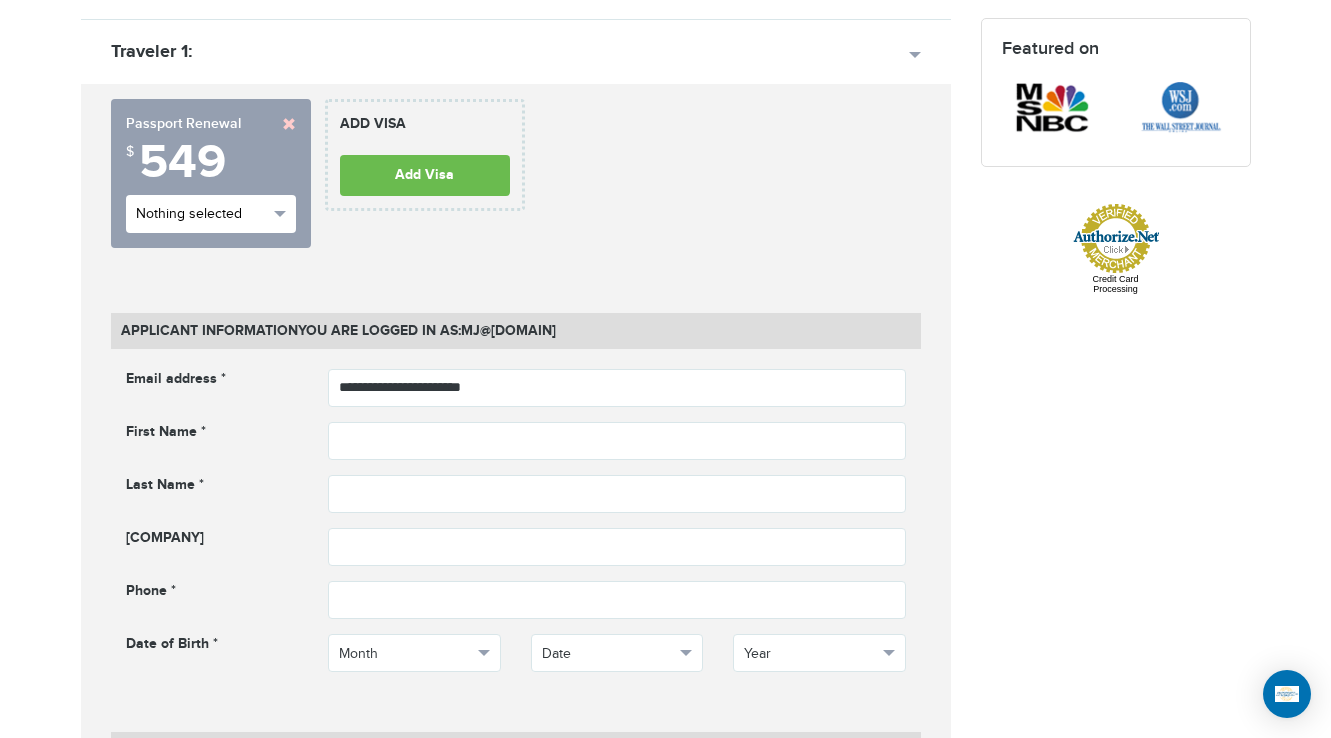 click on "Nothing selected" at bounding box center (202, 214) 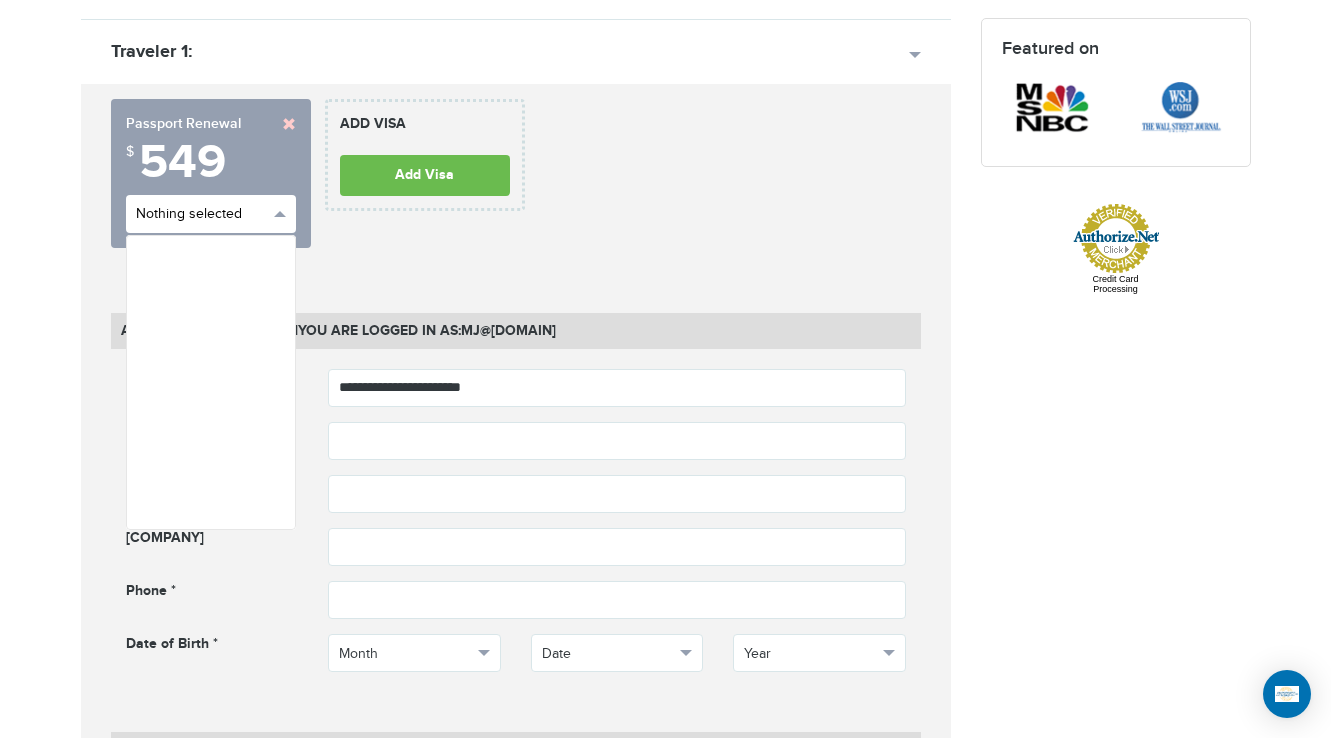 click on "Nothing selected" at bounding box center [202, 214] 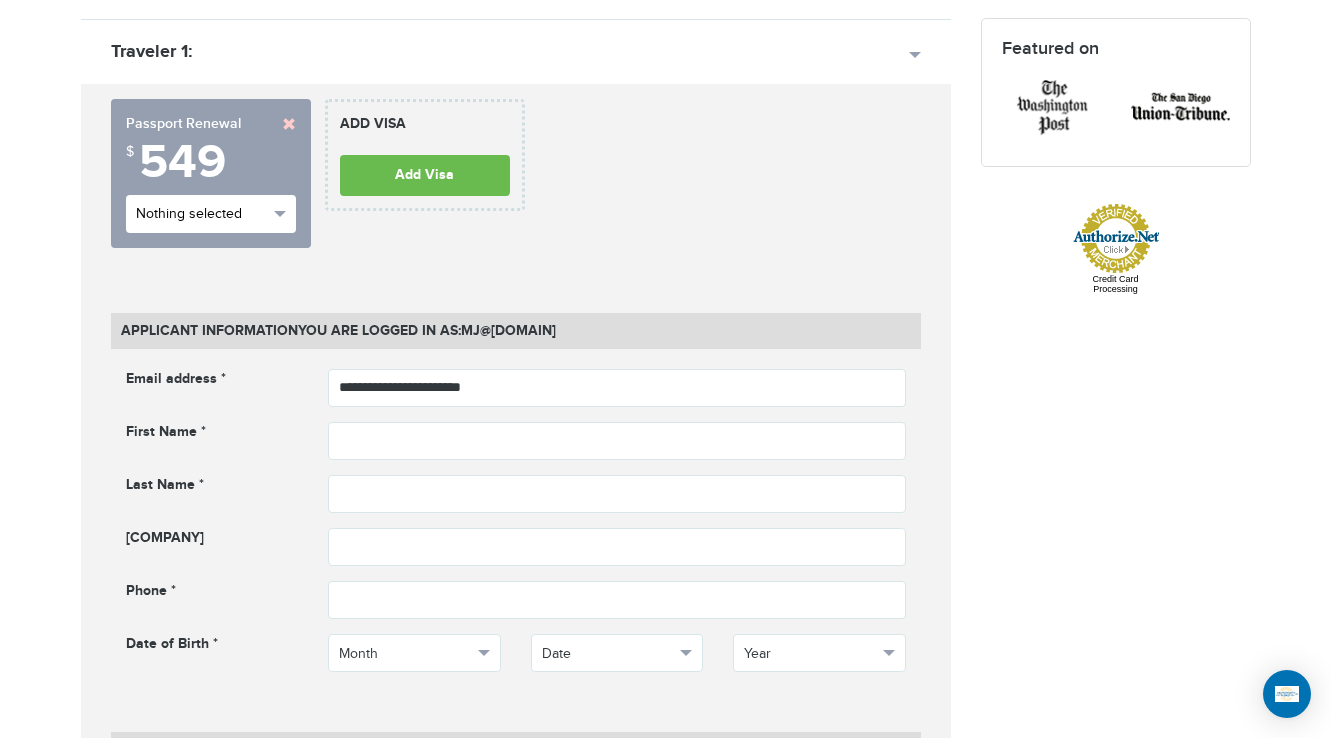 click on "Nothing selected" at bounding box center [211, 214] 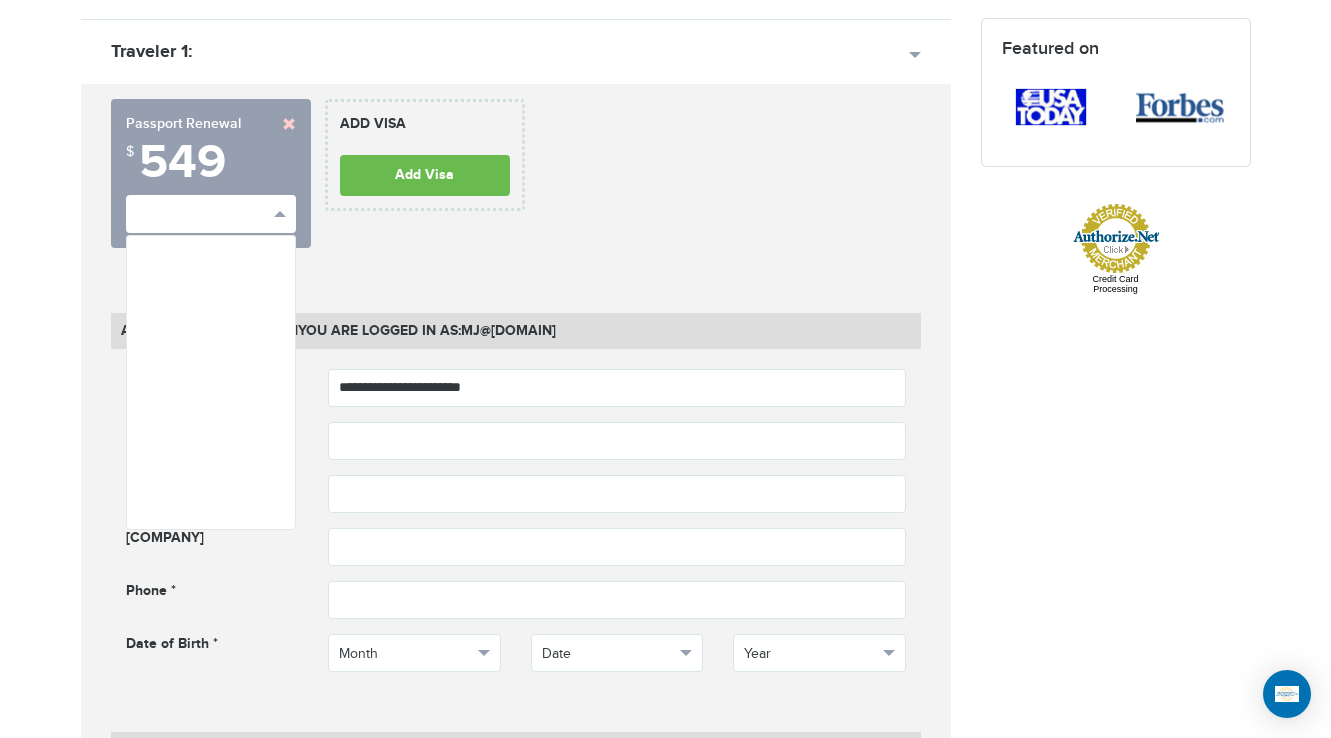 click at bounding box center (289, 124) 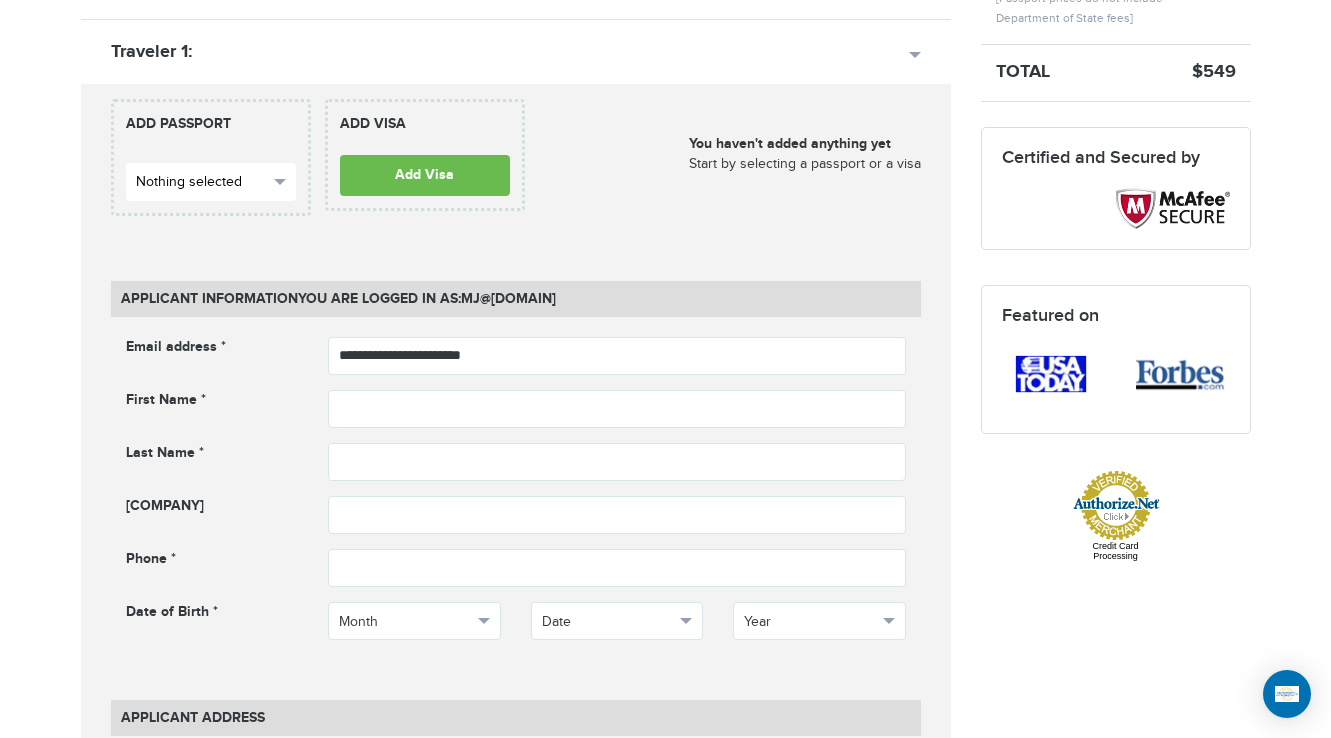 click on "Nothing selected" at bounding box center [202, 182] 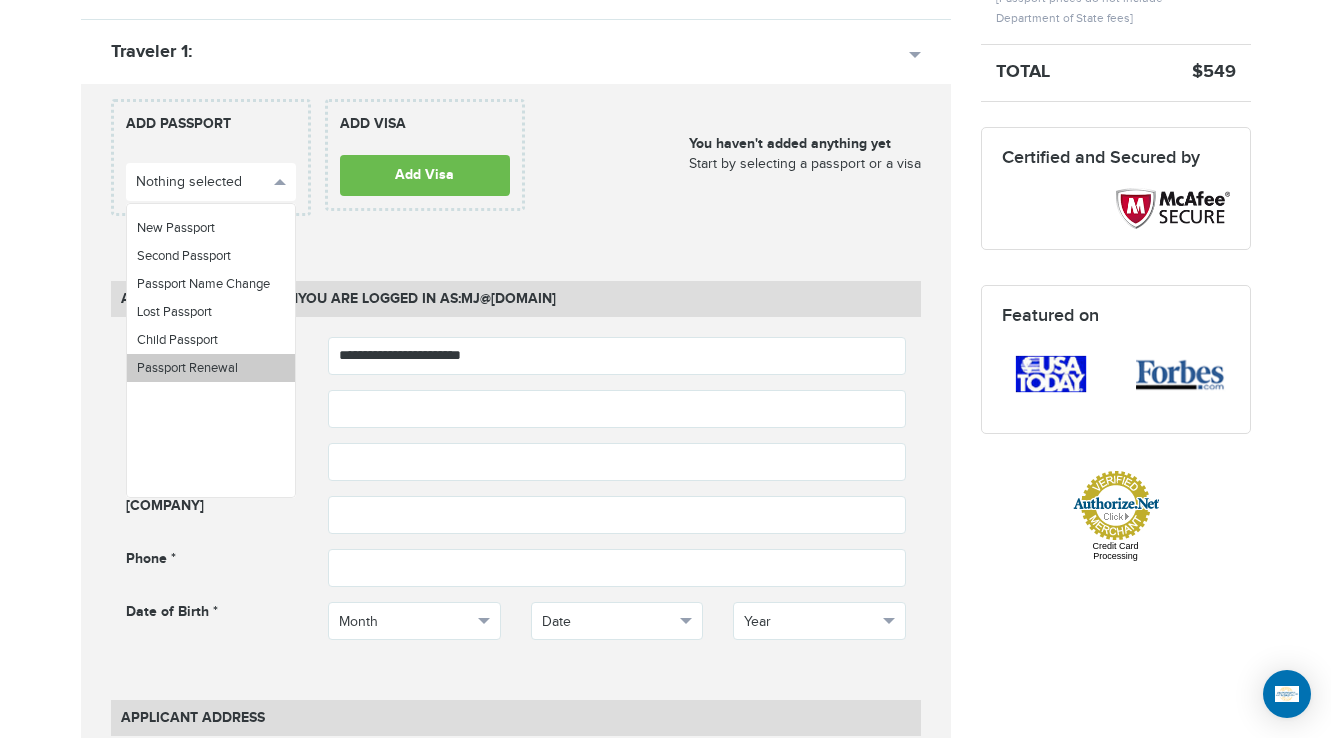 click on "Passport Renewal" at bounding box center (187, 368) 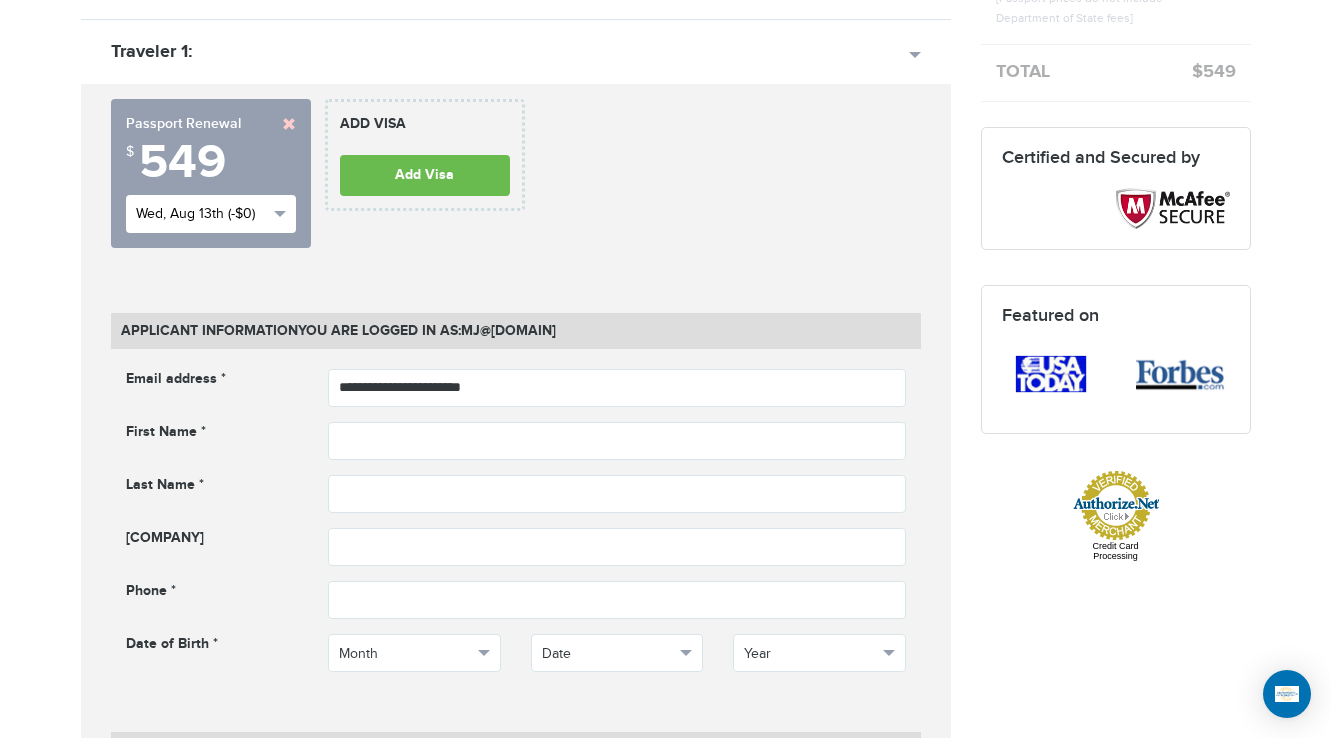 click on "Wed, Aug 13th (-$0)" at bounding box center [202, 214] 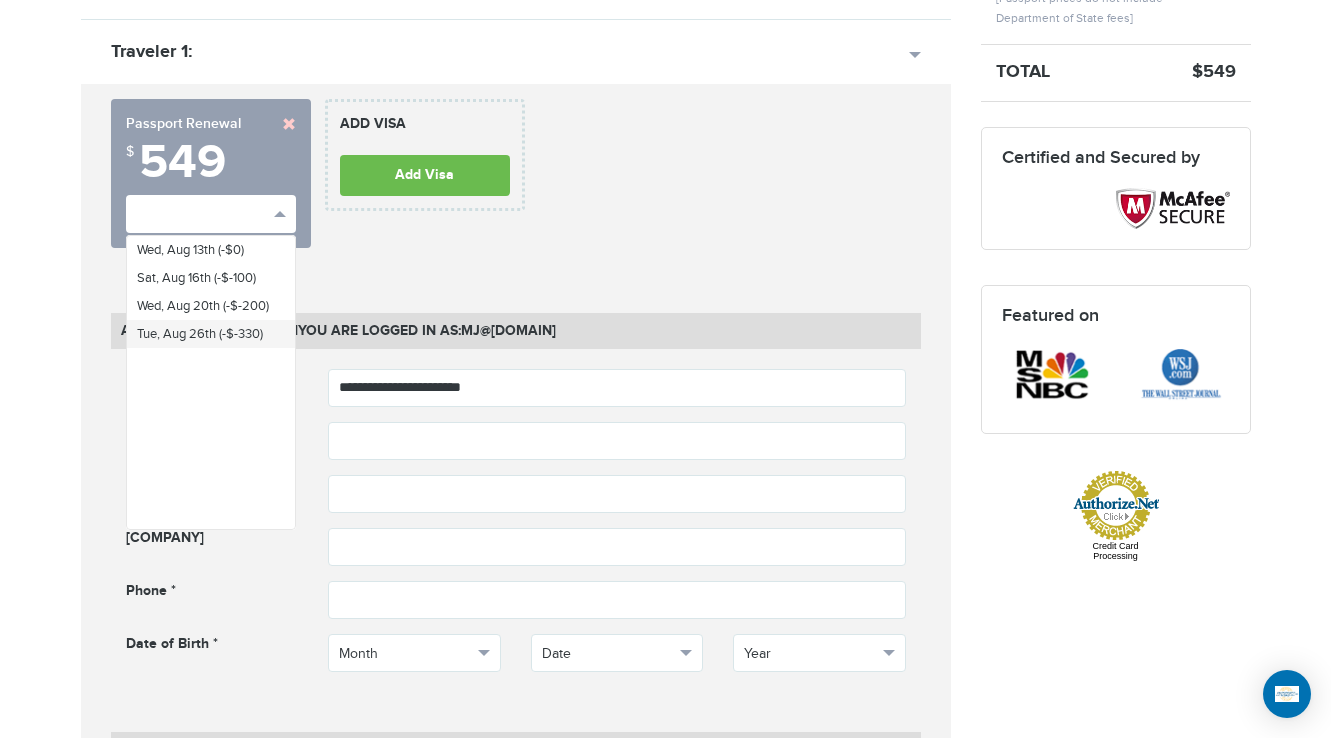 click on "Tue, Aug 26th (-$-330)" at bounding box center [200, 334] 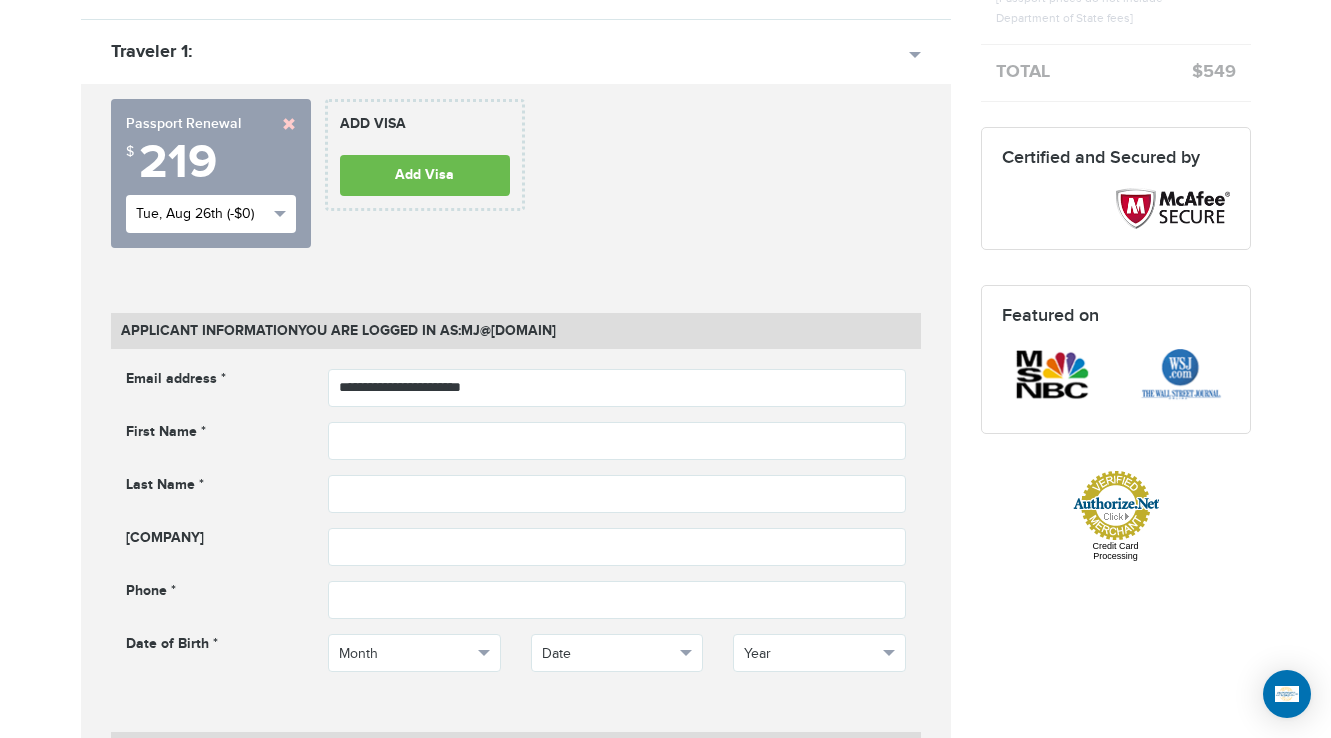 click on "Tue, Aug 26th (-$0)" at bounding box center (202, 214) 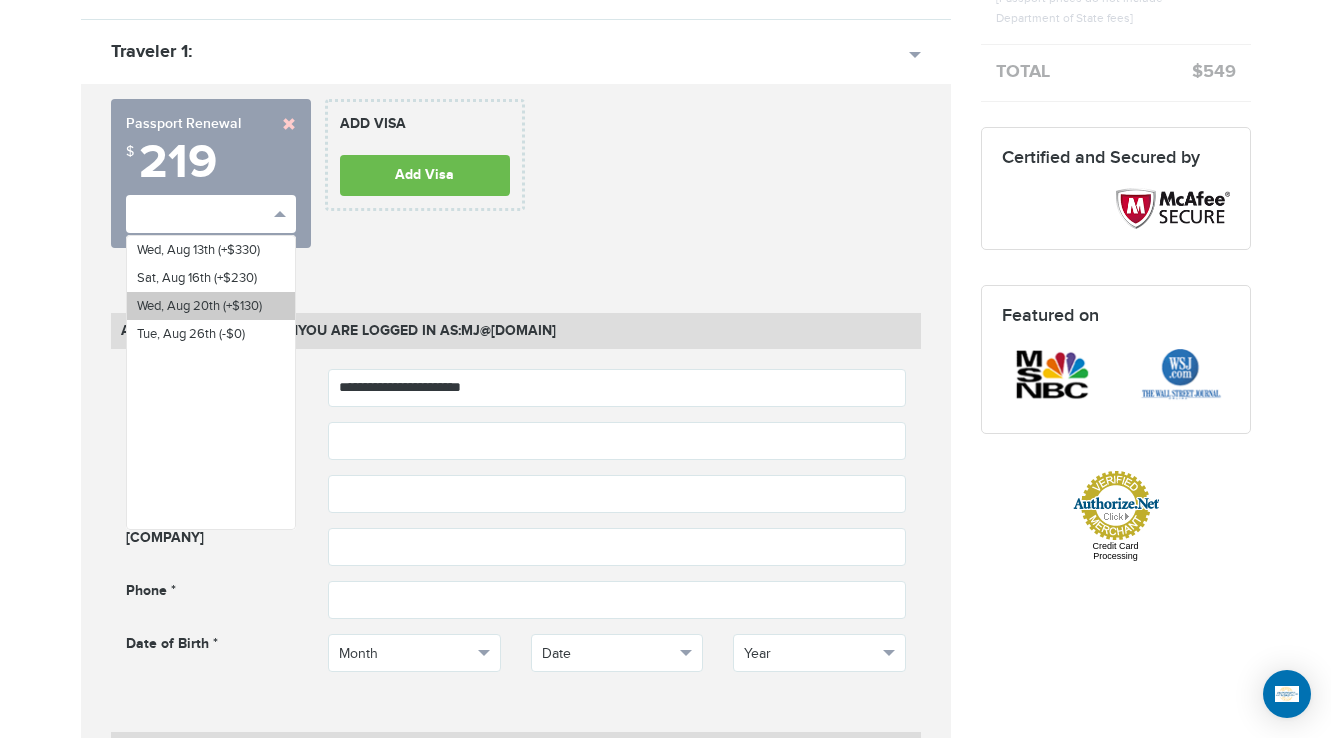 click on "Wed, Aug 20th (+$130)" at bounding box center [199, 306] 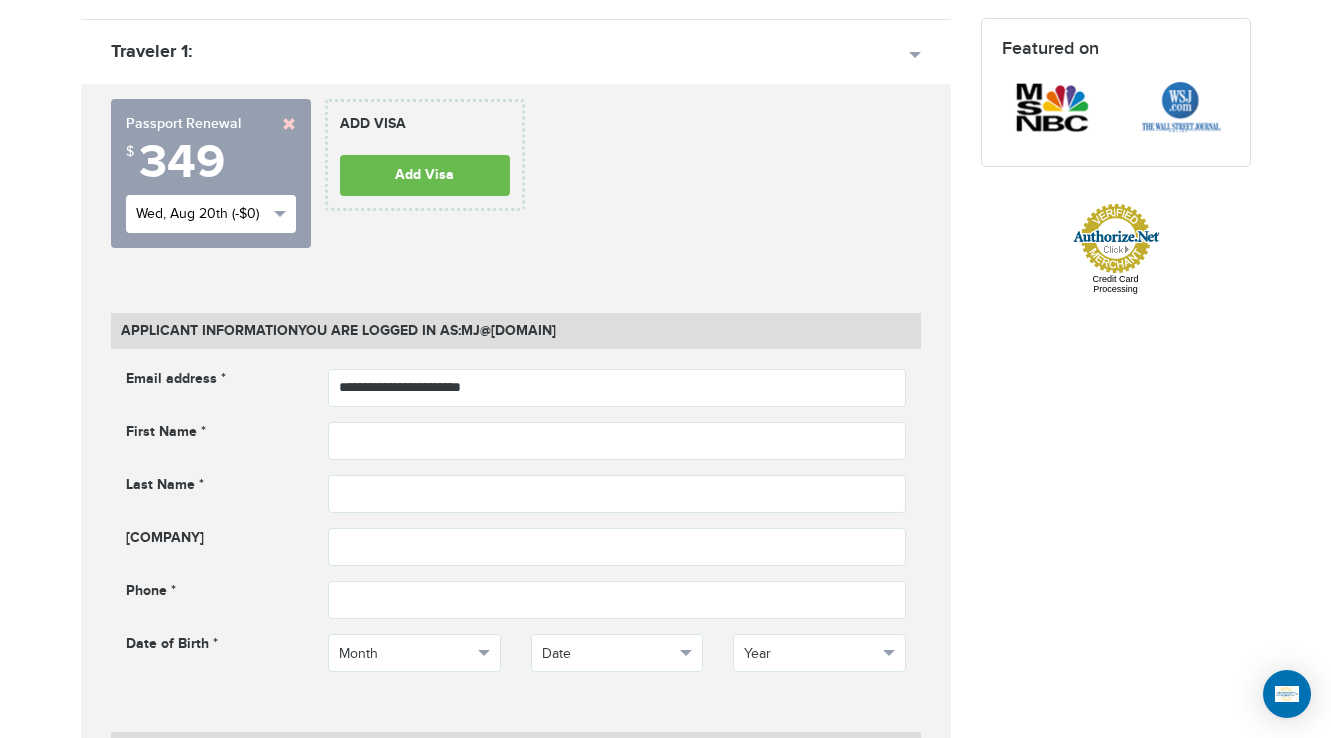 click on "Wed, Aug 20th (-$0)" at bounding box center [211, 214] 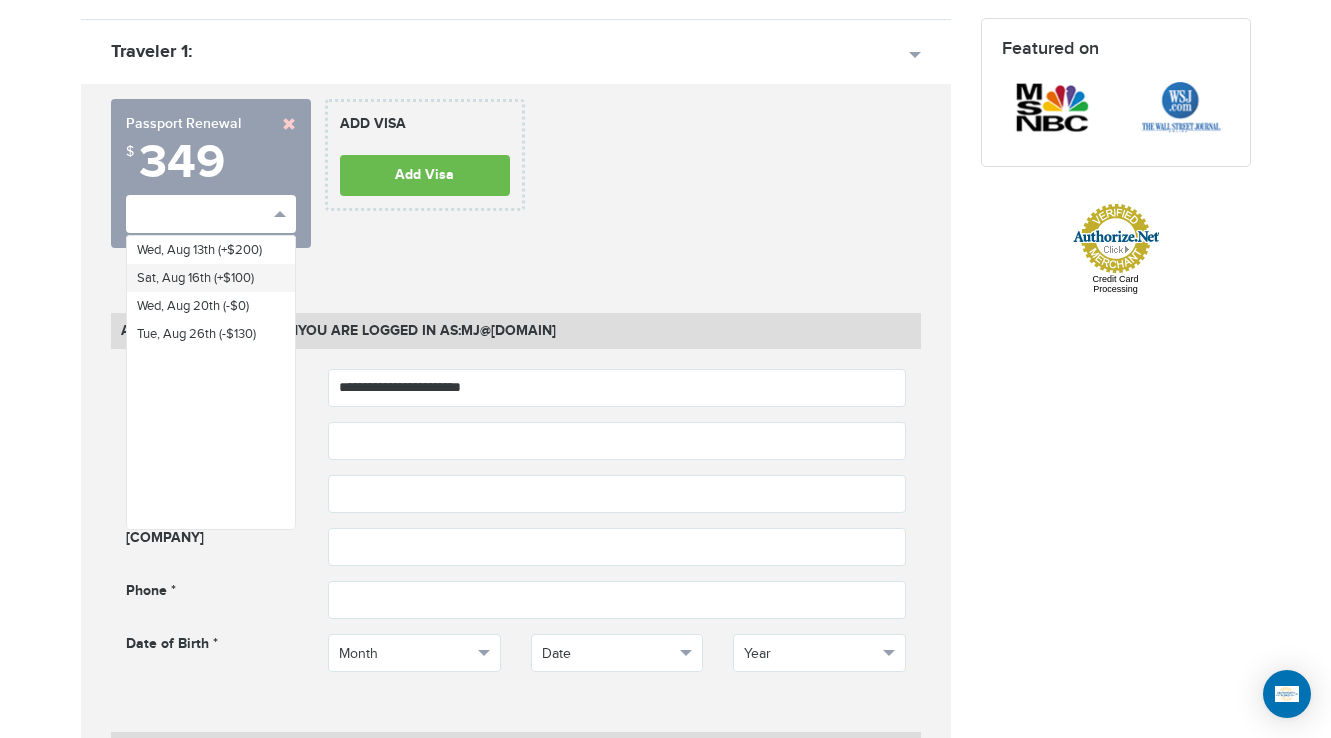 click on "Sat, Aug 16th (+$100)" at bounding box center (195, 278) 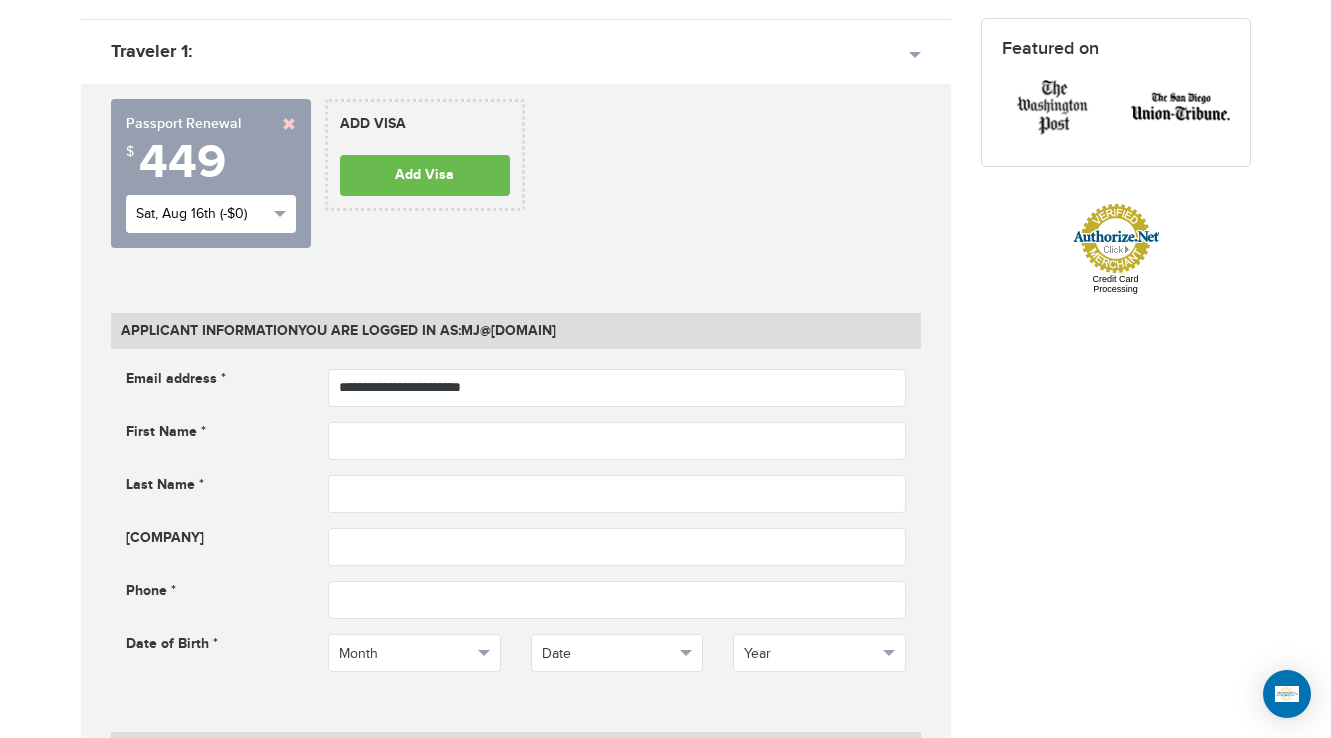 drag, startPoint x: 250, startPoint y: 223, endPoint x: 247, endPoint y: 235, distance: 12.369317 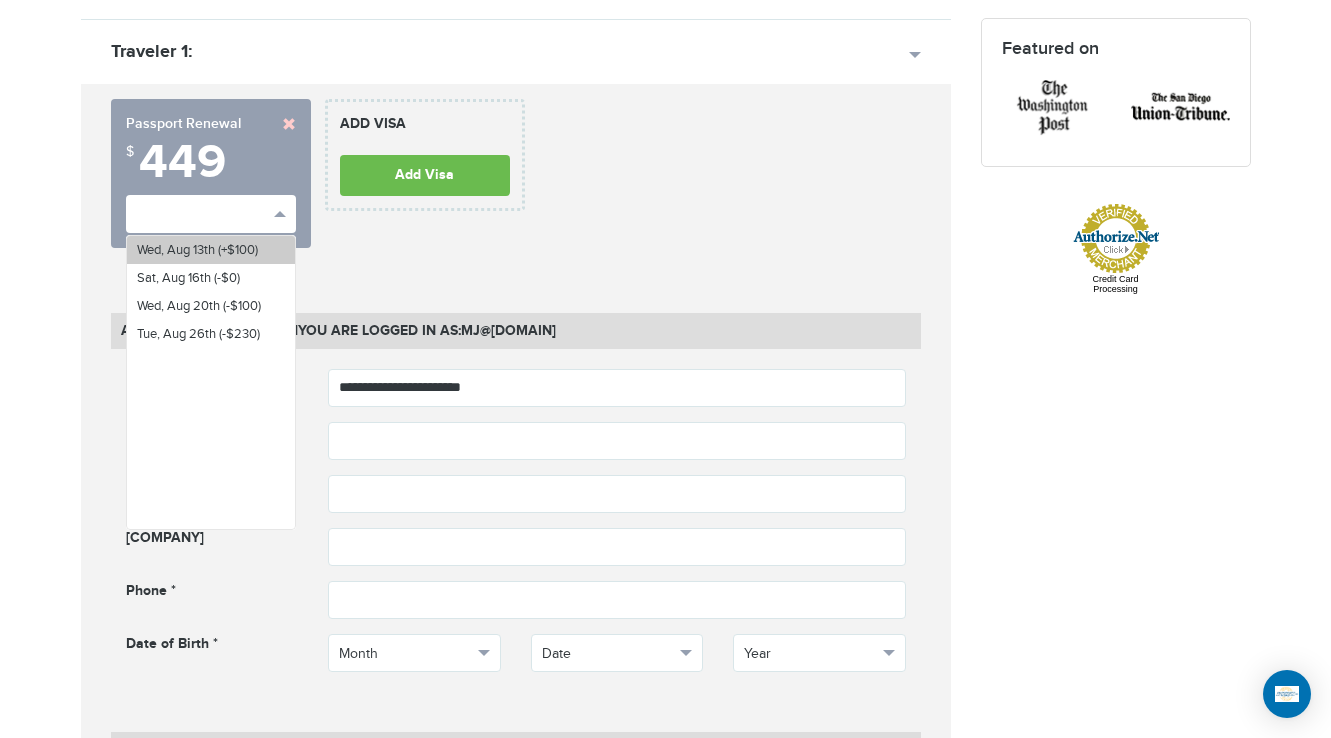 click on "Wed, Aug 13th (+$100)" at bounding box center (197, 250) 